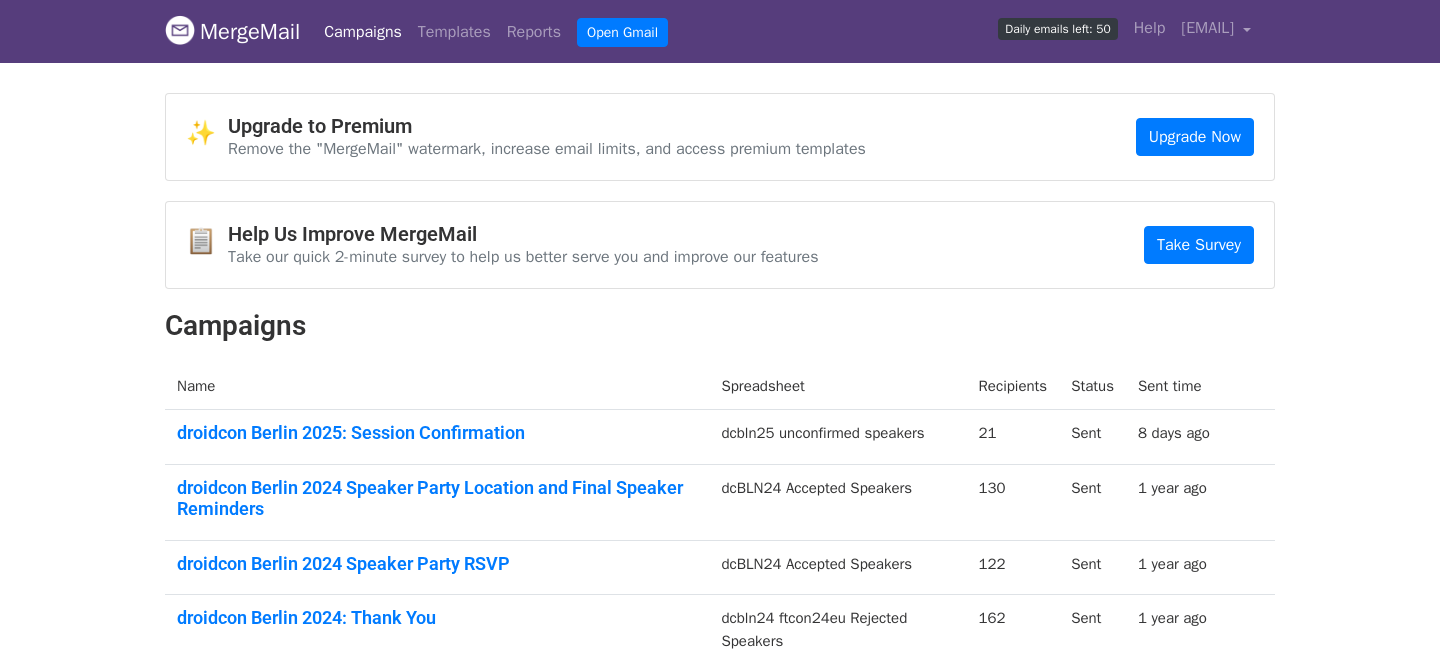 scroll, scrollTop: 0, scrollLeft: 0, axis: both 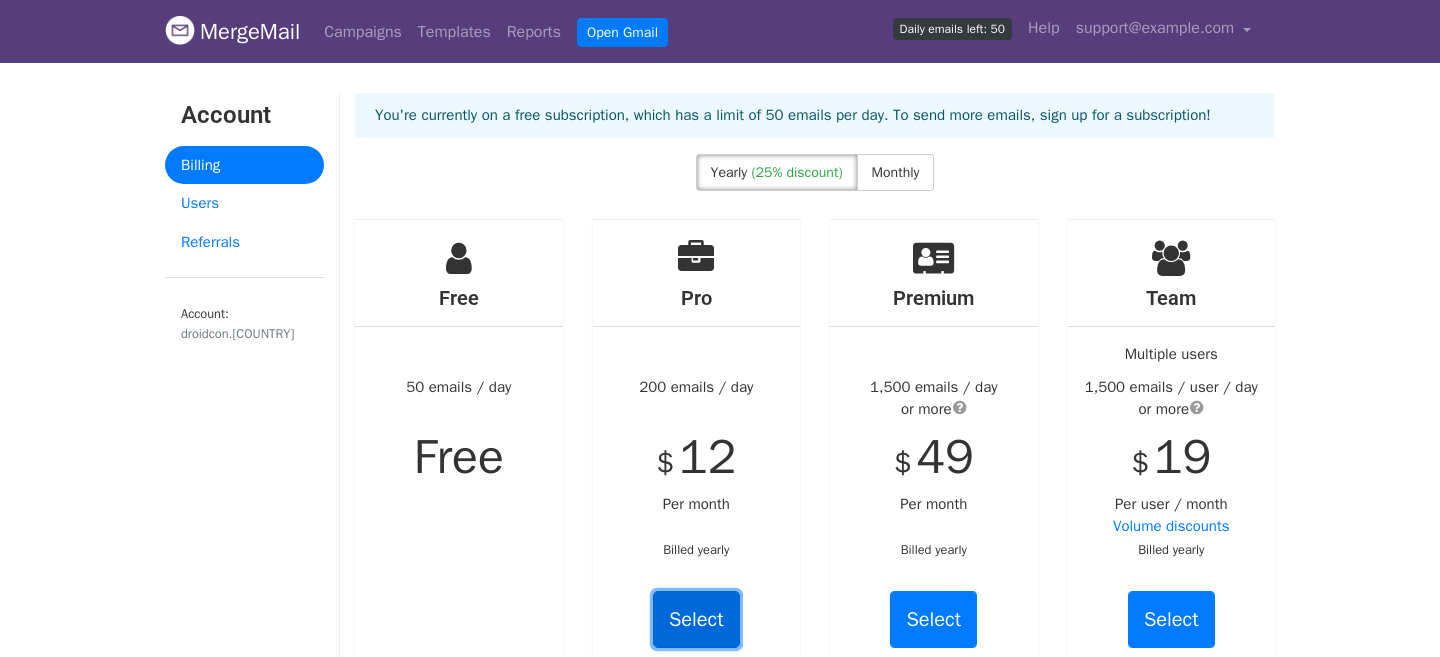 click on "Select" at bounding box center (696, 619) 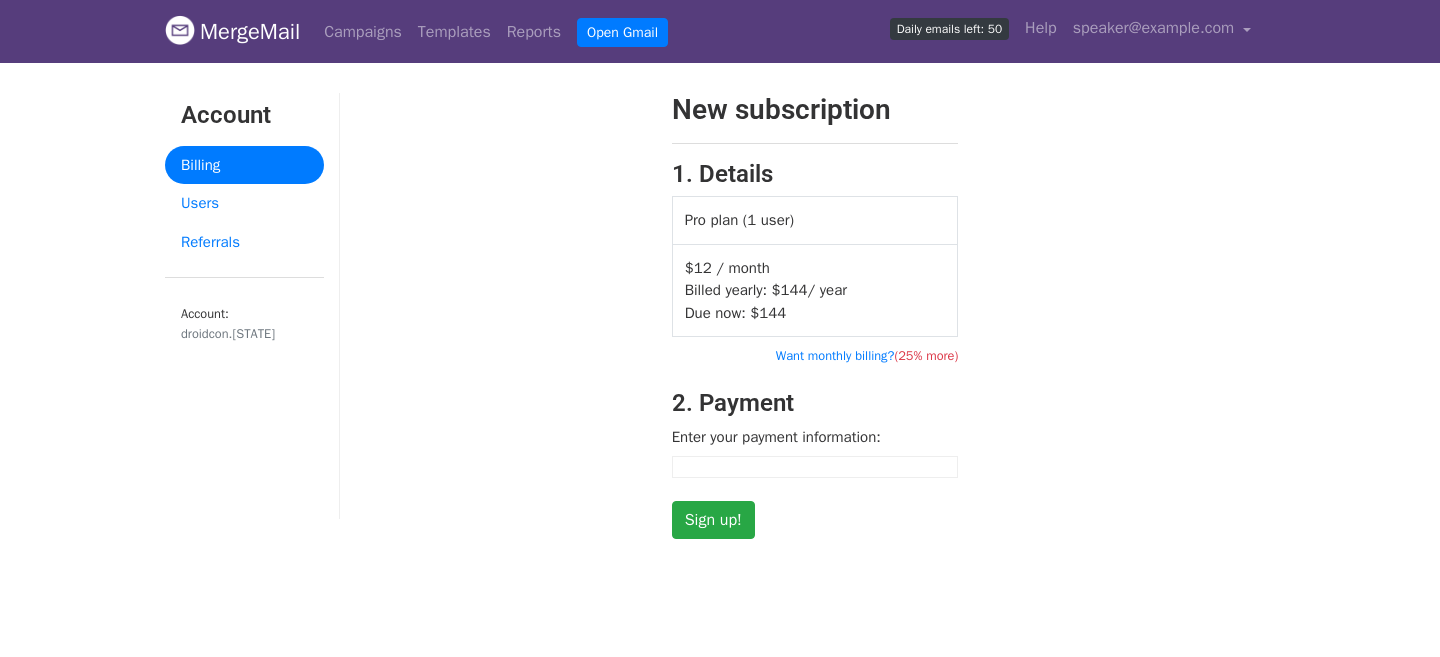 scroll, scrollTop: 0, scrollLeft: 0, axis: both 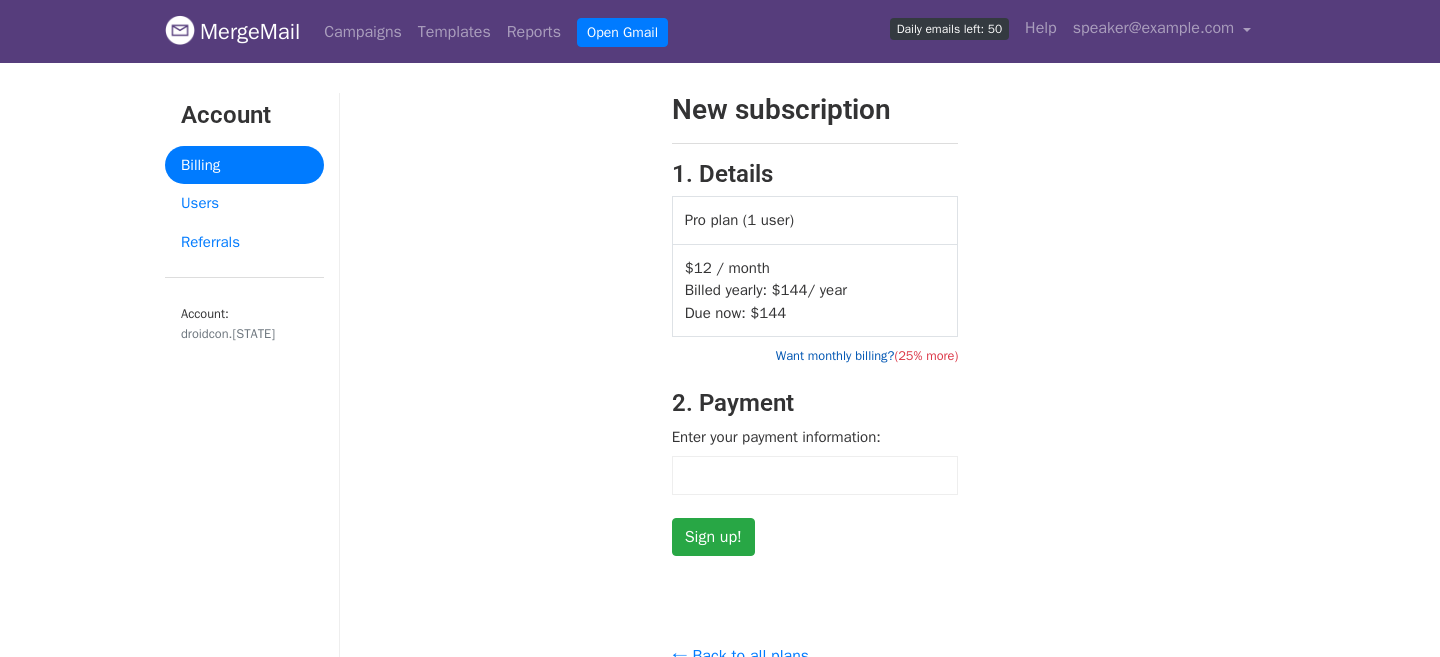 click on "Want monthly billing?
(25% more)" at bounding box center (867, 356) 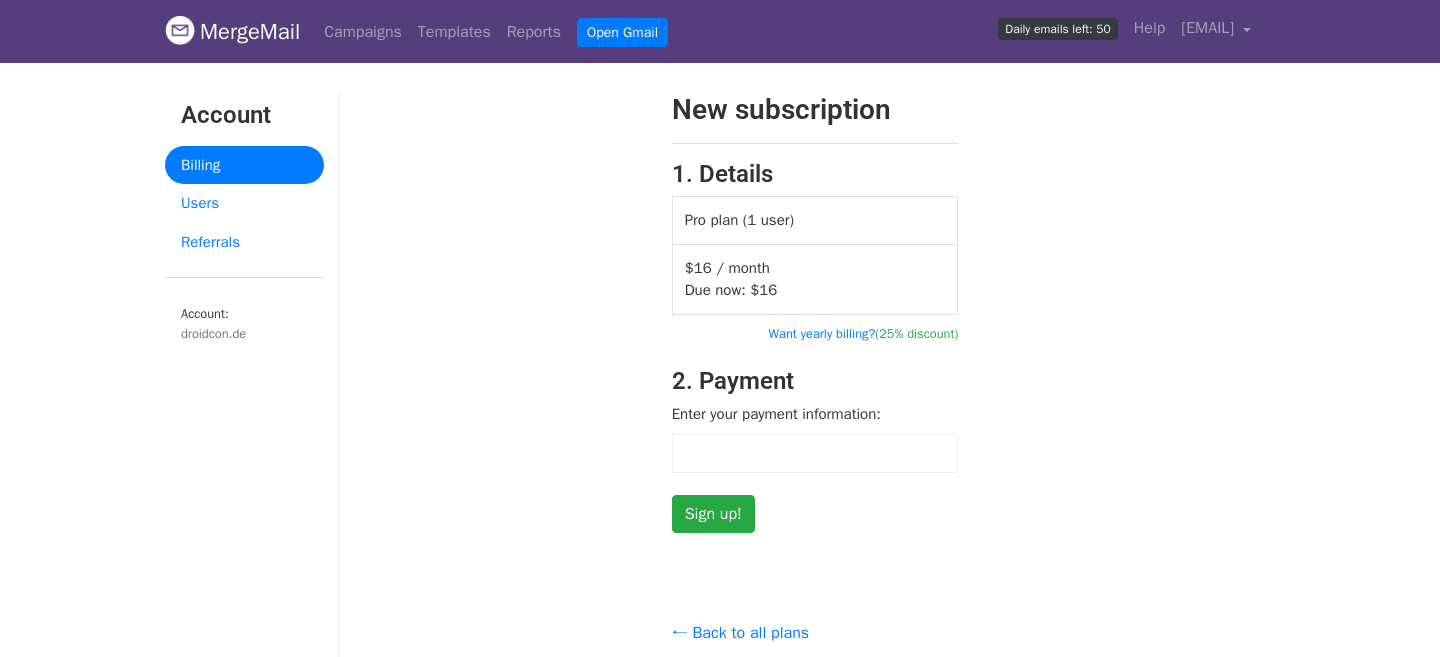 scroll, scrollTop: 0, scrollLeft: 0, axis: both 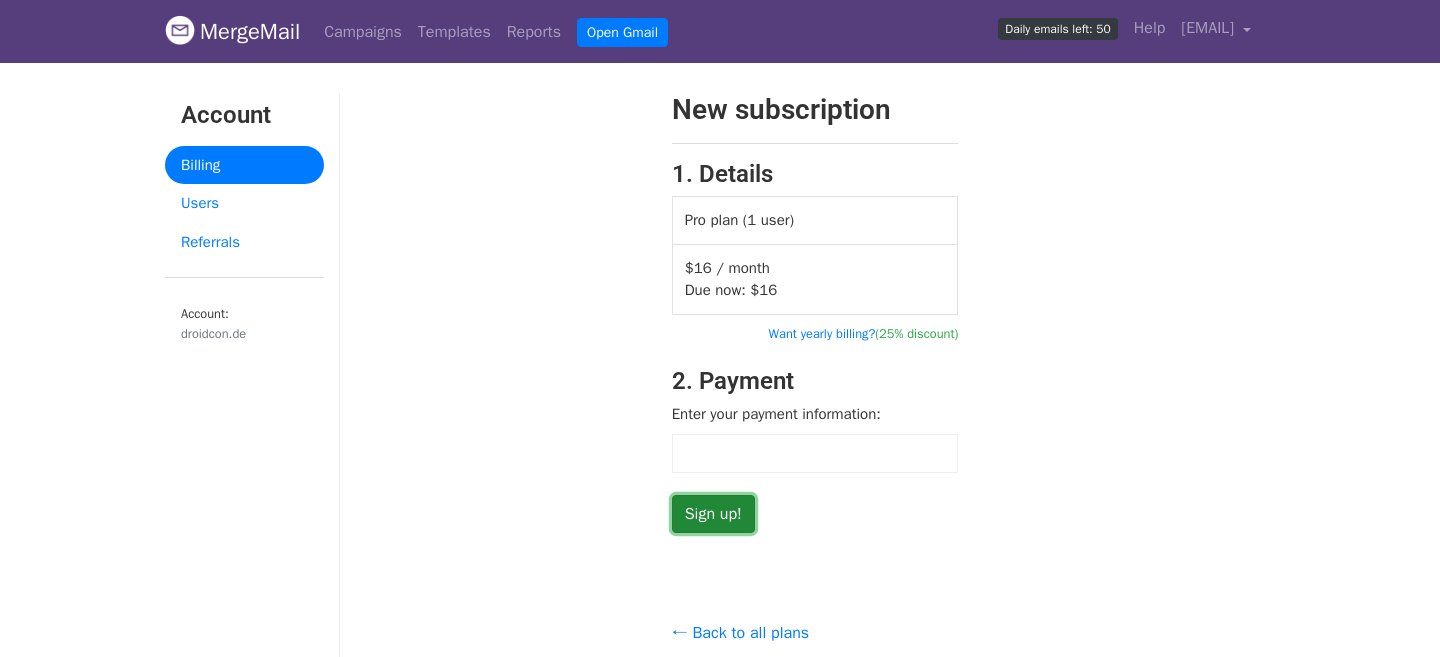 click on "Sign up!" at bounding box center [713, 514] 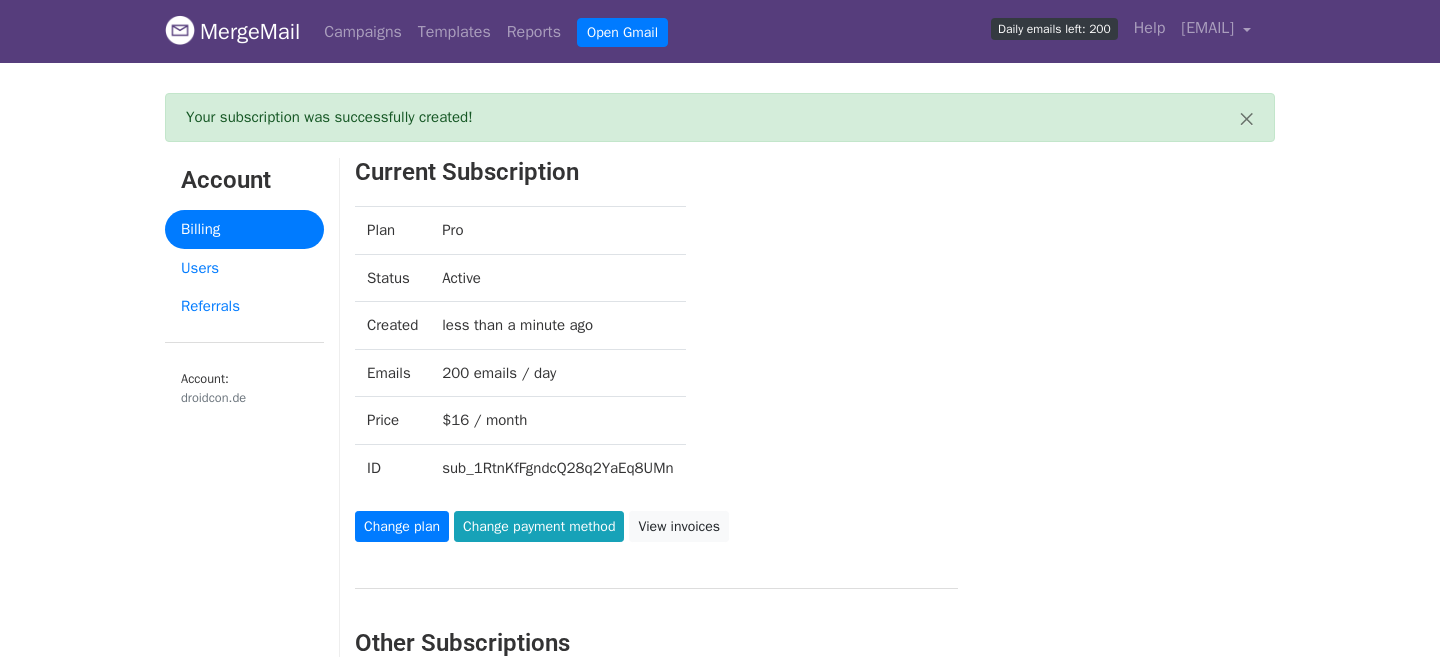 scroll, scrollTop: 0, scrollLeft: 0, axis: both 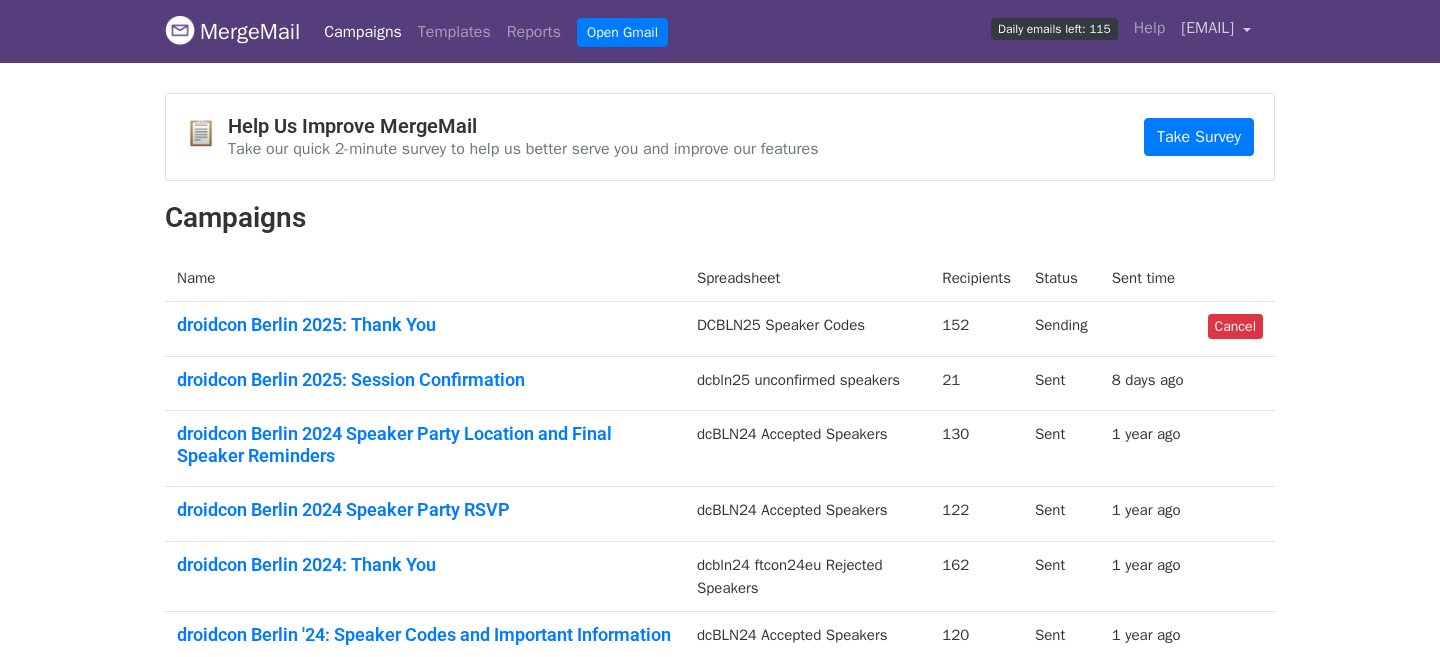 click on "[EMAIL]" at bounding box center [1207, 28] 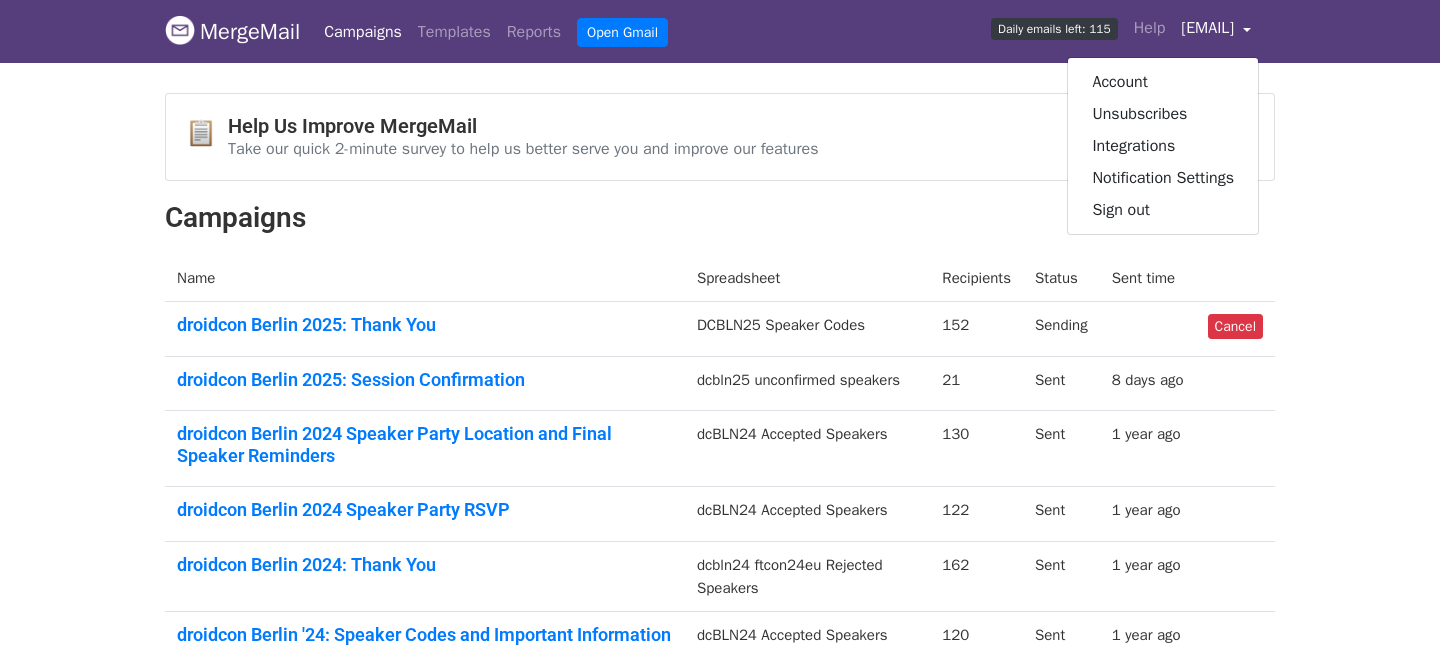 click on "MergeMail" at bounding box center (232, 32) 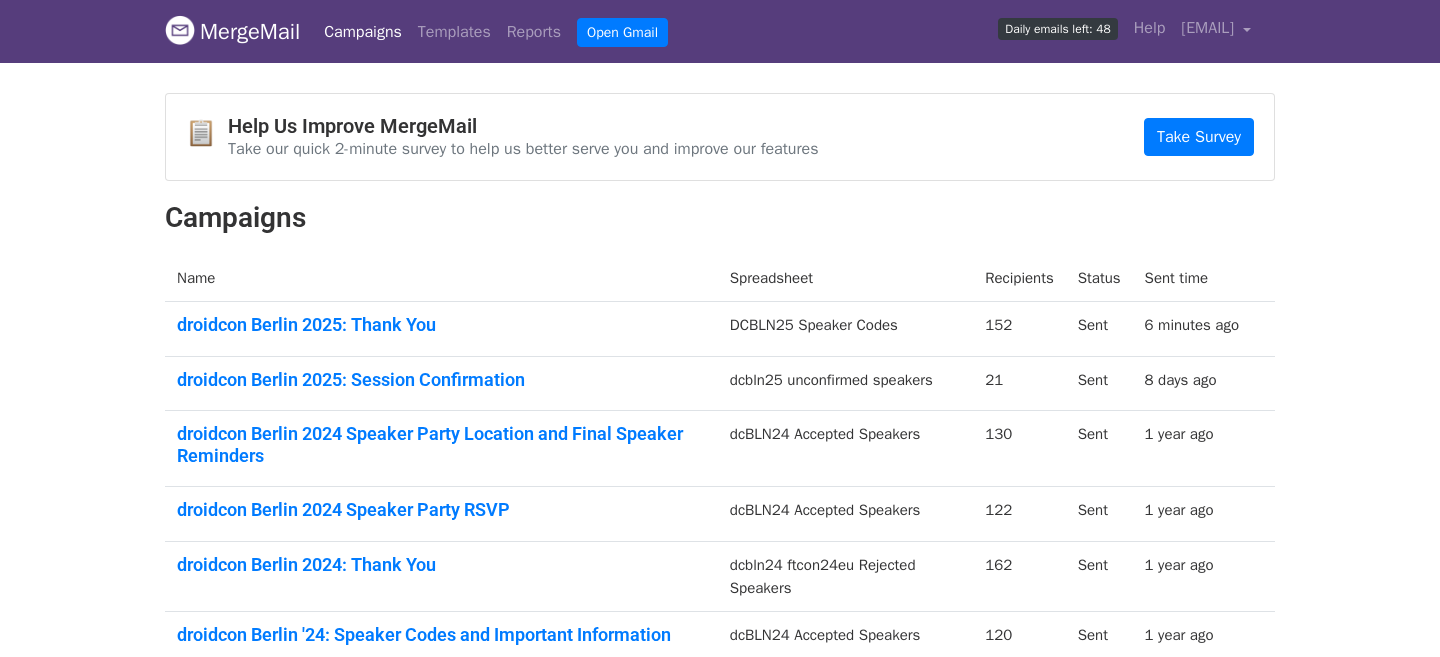 scroll, scrollTop: 0, scrollLeft: 0, axis: both 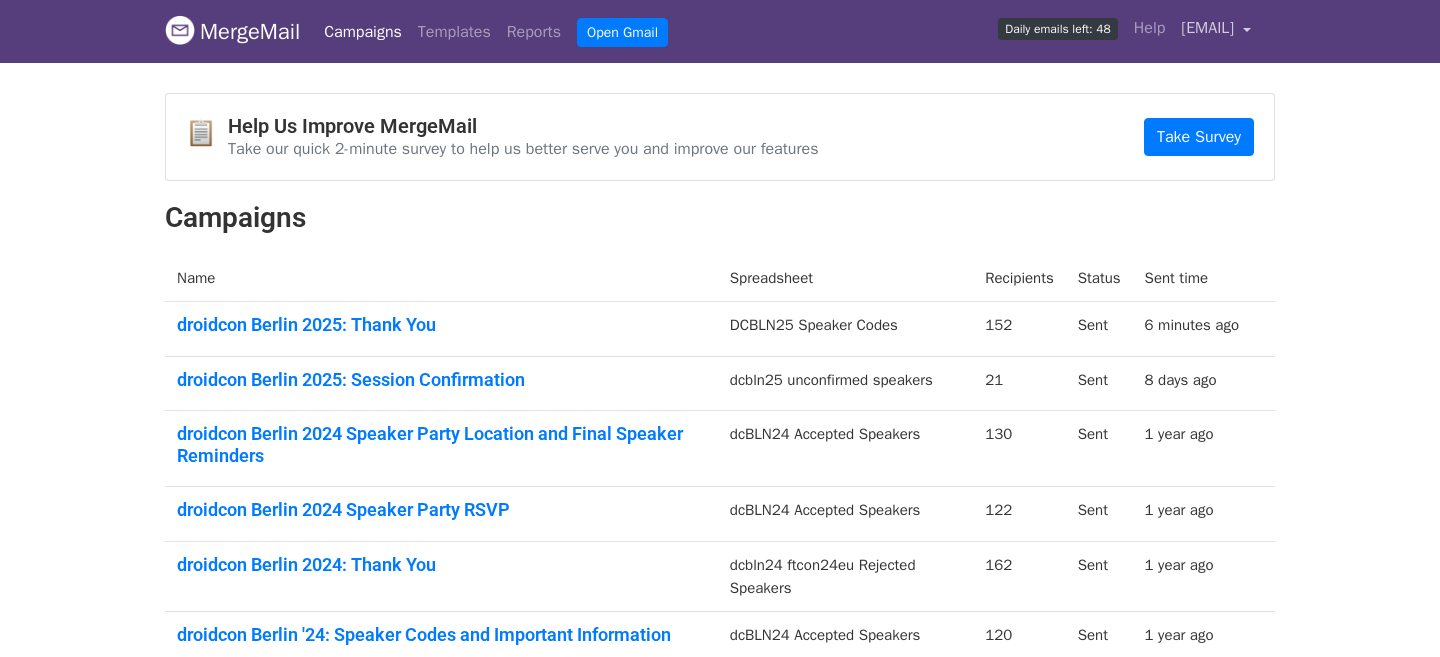 click on "[EMAIL]" at bounding box center [1207, 28] 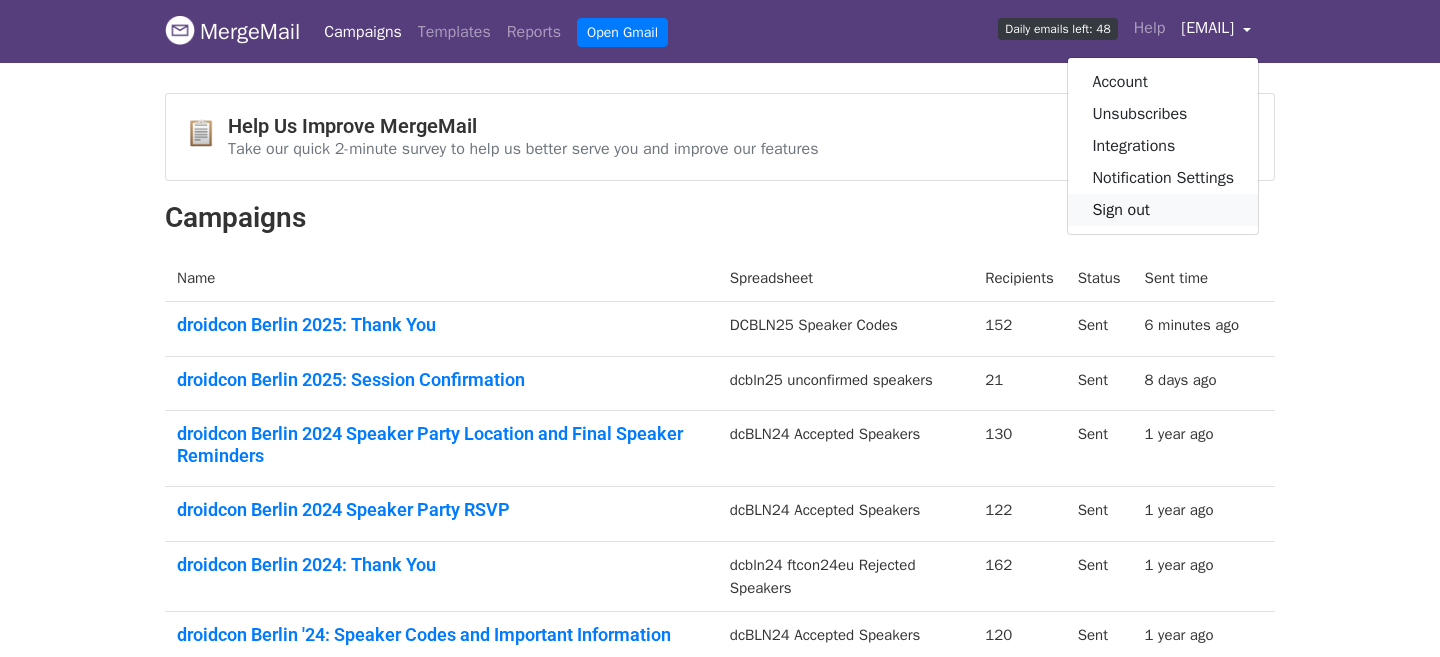 click on "Sign out" at bounding box center (1163, 210) 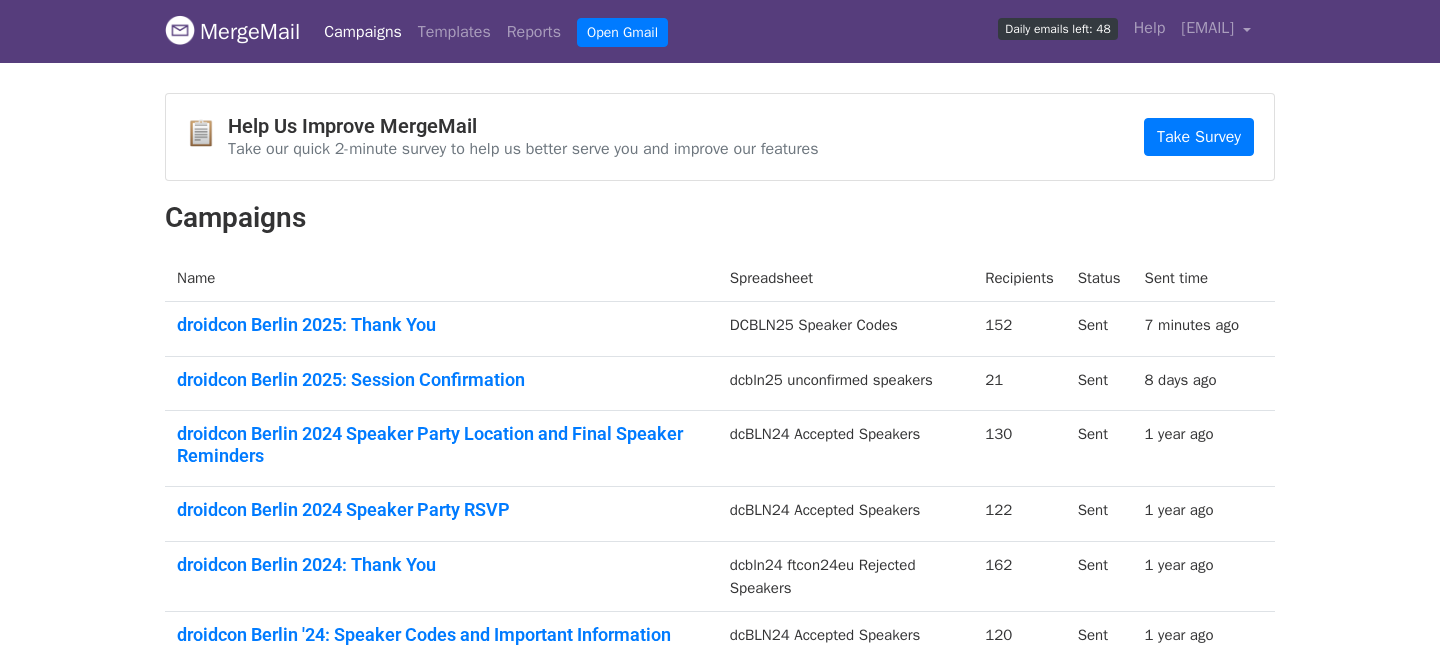 scroll, scrollTop: 0, scrollLeft: 0, axis: both 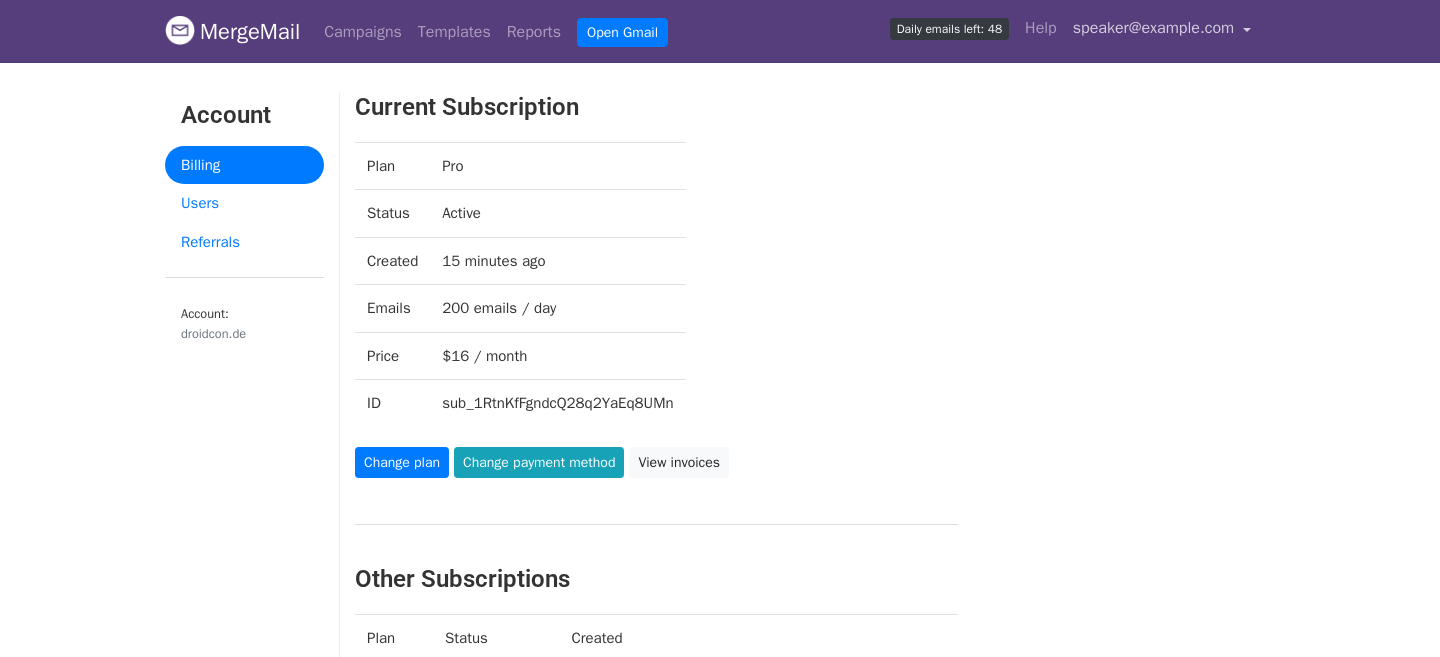 click on "speaker@example.com" at bounding box center [1153, 28] 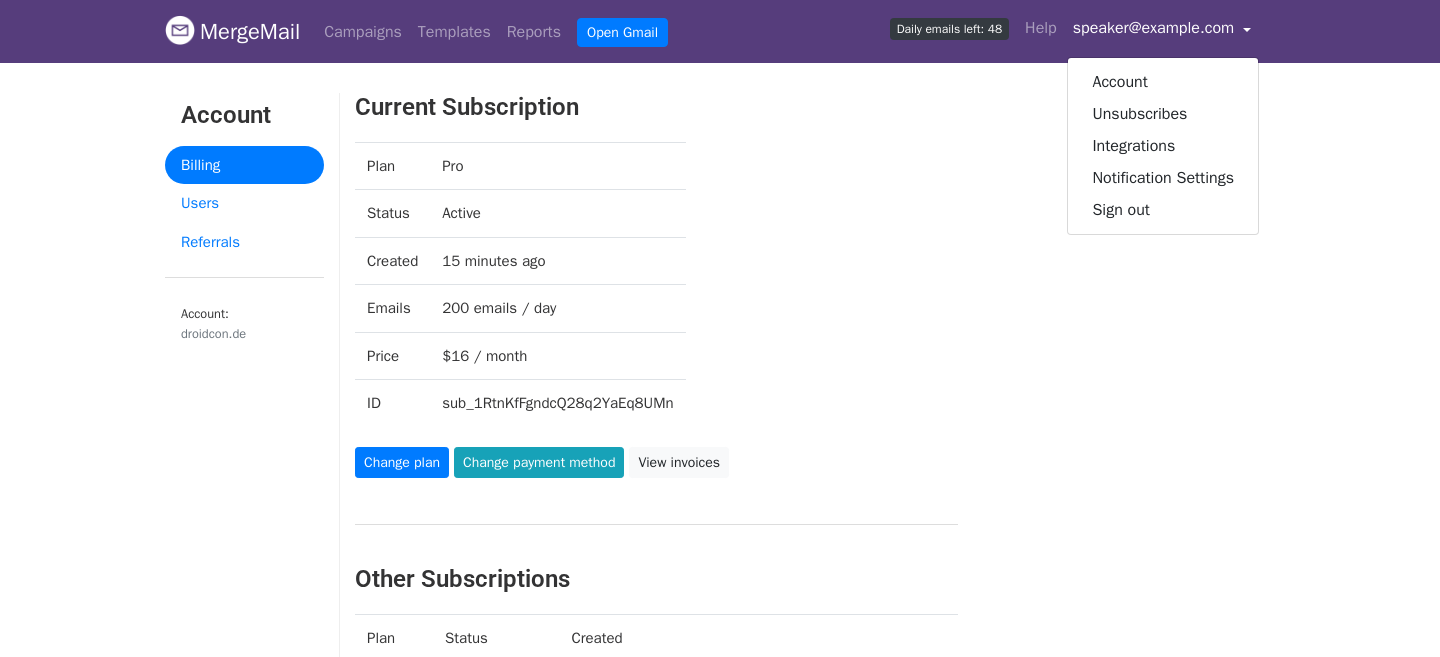 click on "Billing" at bounding box center [244, 165] 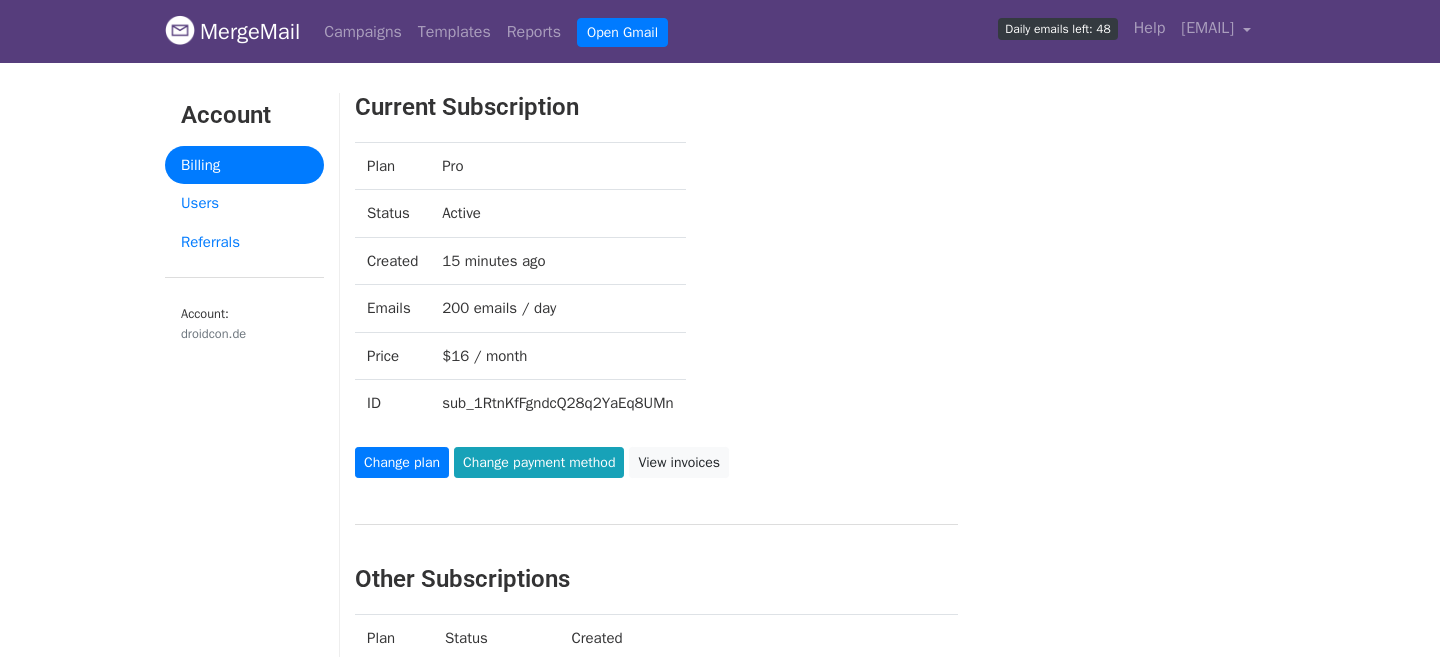 scroll, scrollTop: 0, scrollLeft: 0, axis: both 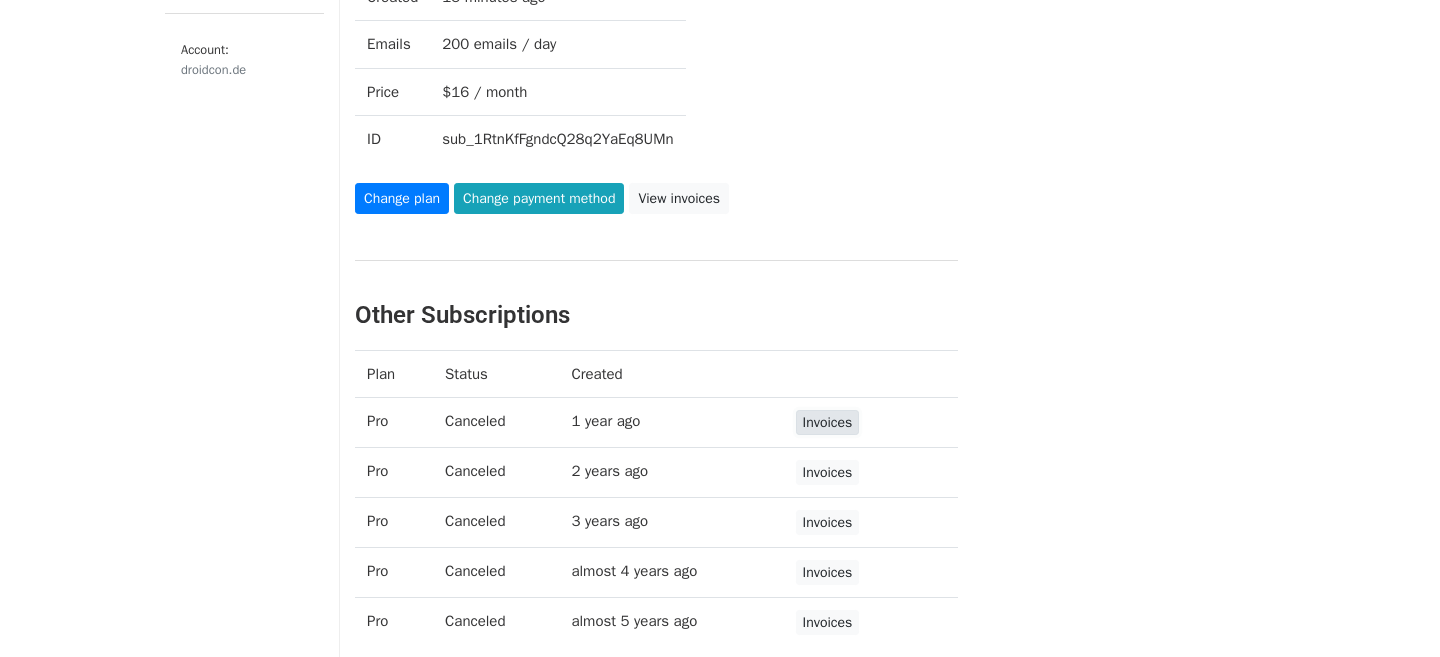 click on "Invoices" at bounding box center (828, 422) 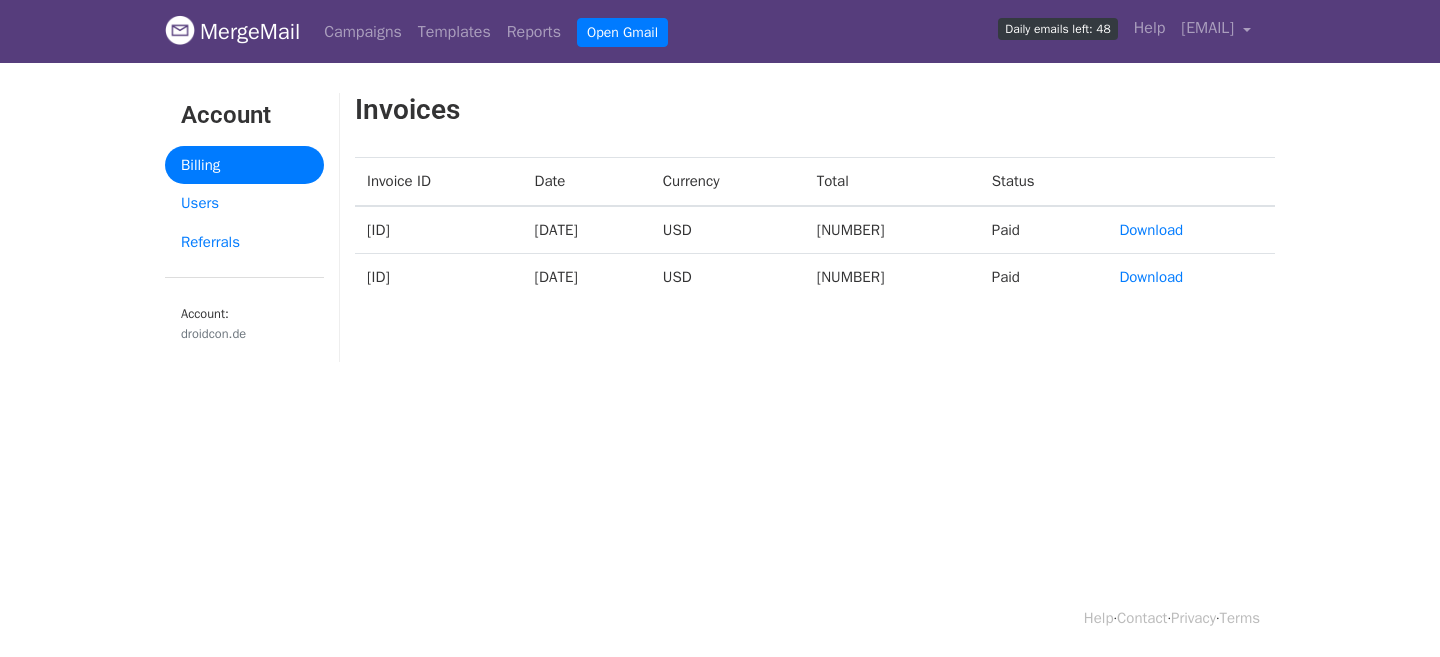 scroll, scrollTop: 0, scrollLeft: 0, axis: both 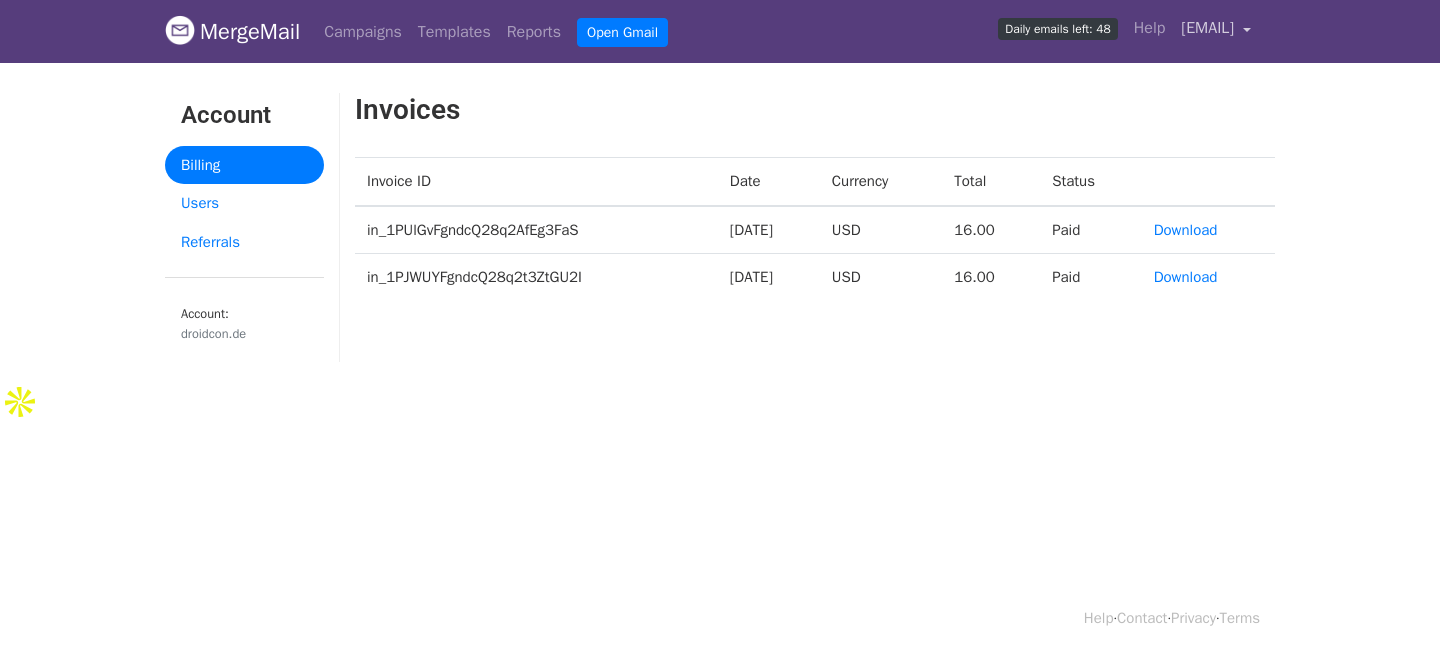 click on "[EMAIL]" at bounding box center (1207, 28) 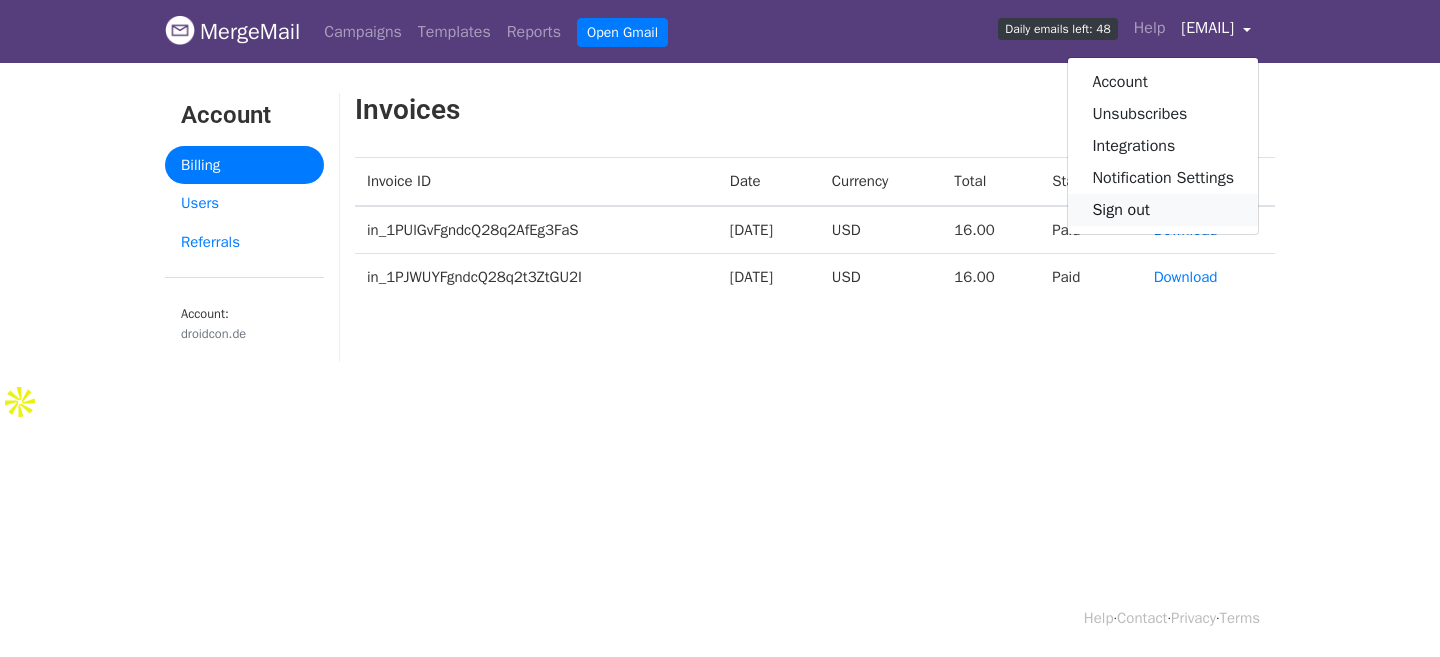 click on "Sign out" at bounding box center (1163, 210) 